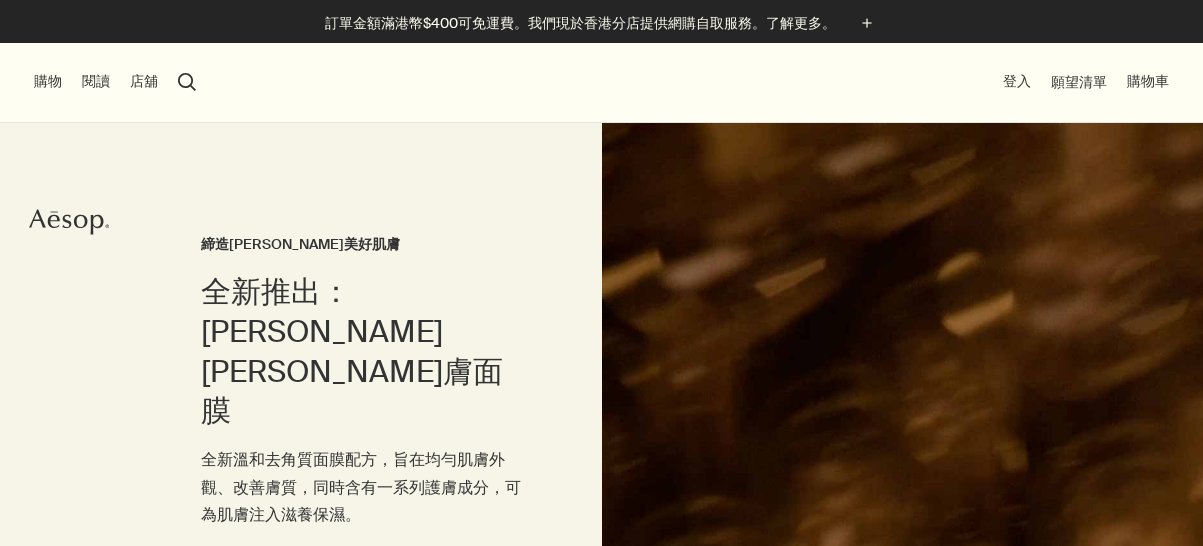 click on "店舖" at bounding box center [144, 82] 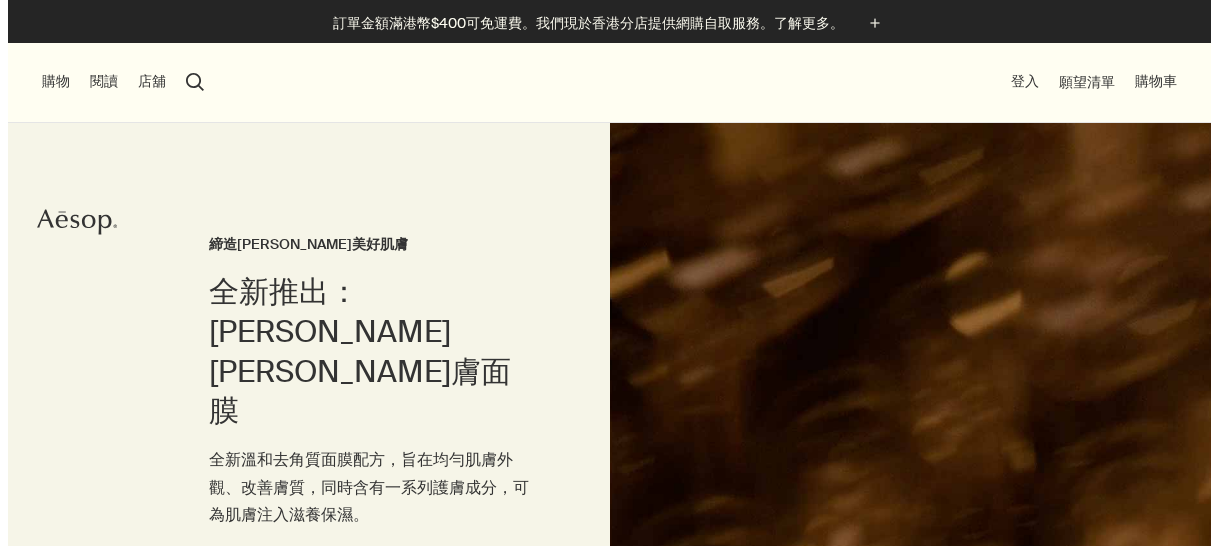 scroll, scrollTop: 0, scrollLeft: 0, axis: both 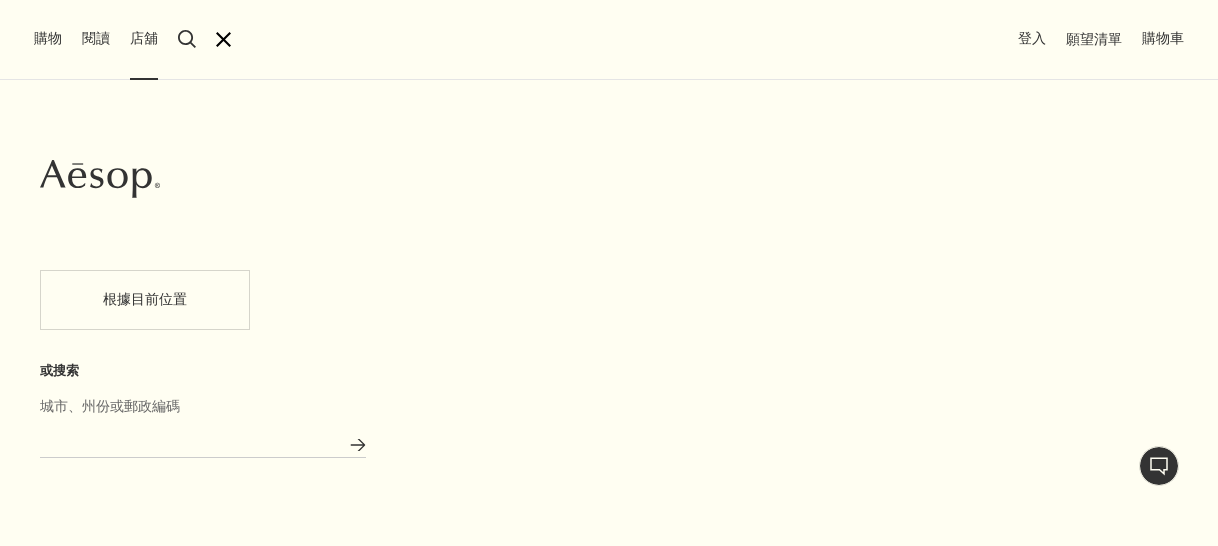 click on "城市、州份或郵政編碼" at bounding box center [203, 442] 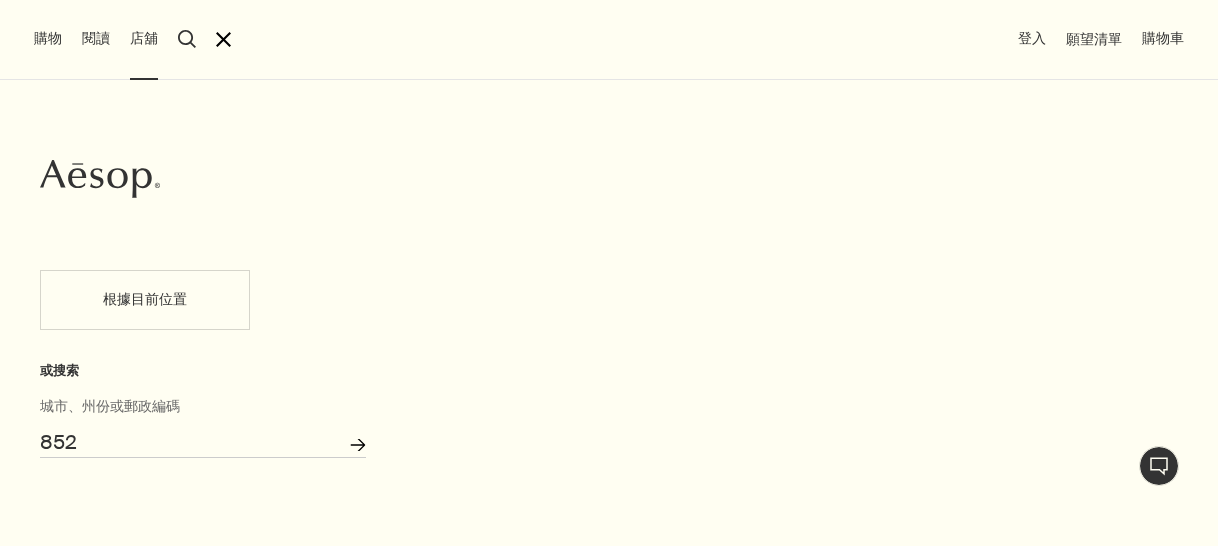 click on "搜索店舖" 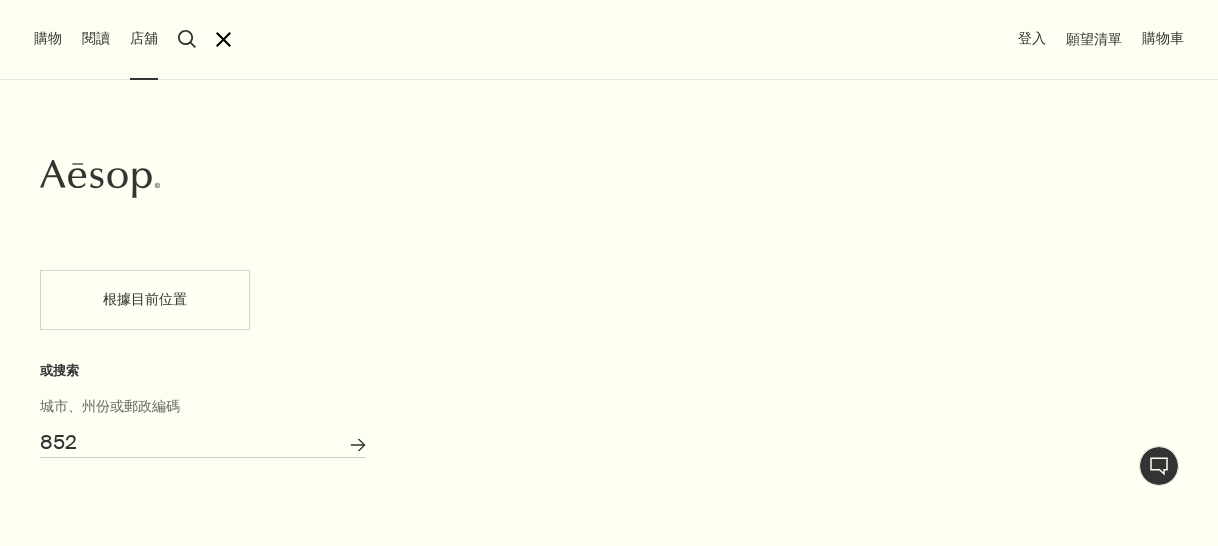 type on "尖沙咀海防道852居酒屋" 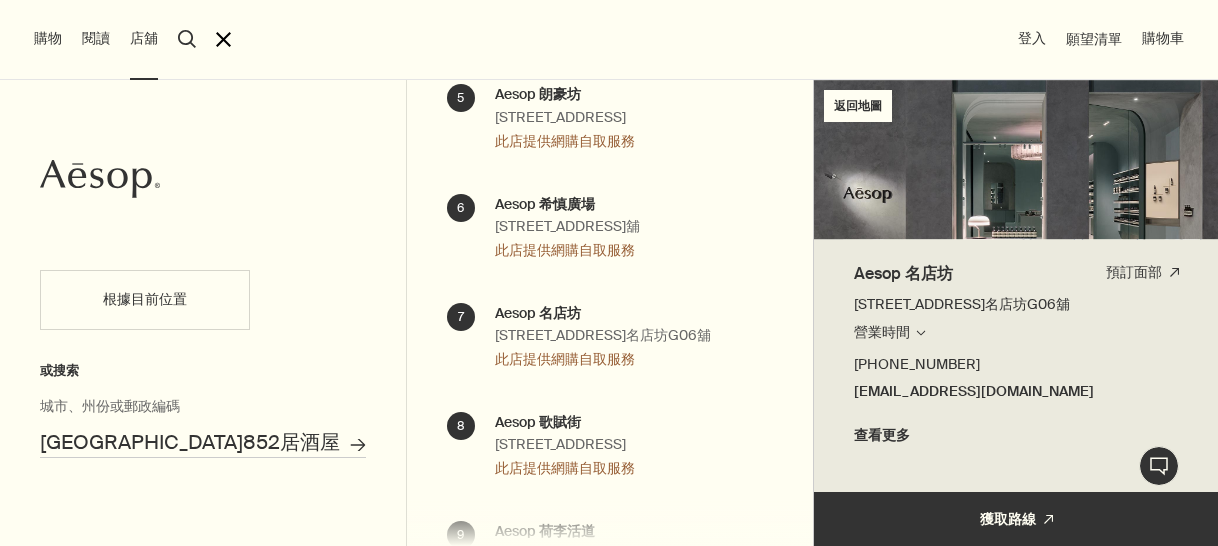 scroll, scrollTop: 1205, scrollLeft: 0, axis: vertical 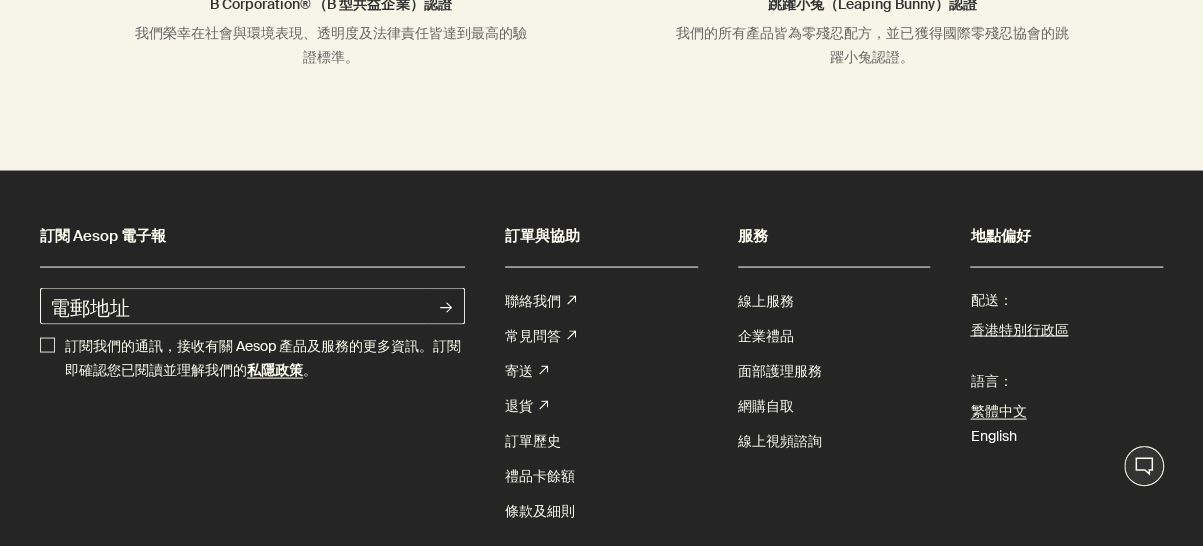click on "English" at bounding box center [993, 435] 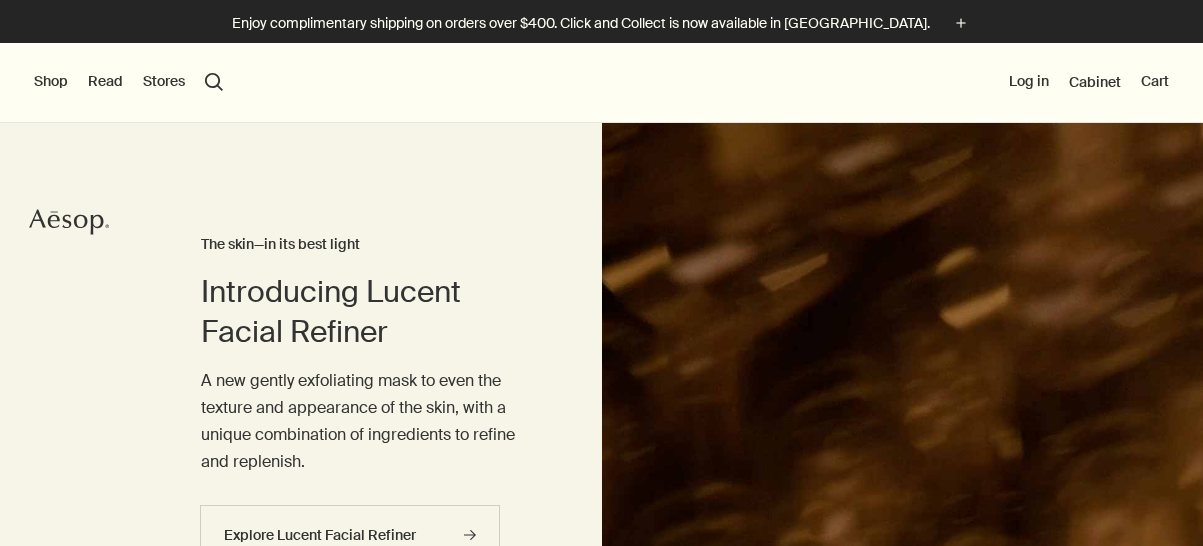 scroll, scrollTop: 0, scrollLeft: 0, axis: both 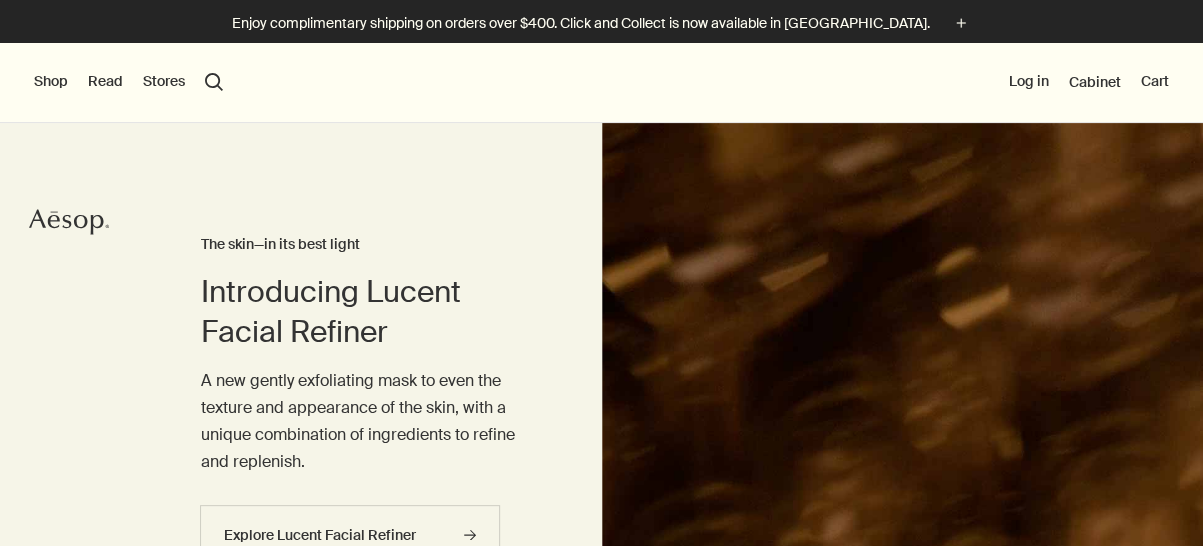 click on "Stores" at bounding box center [164, 82] 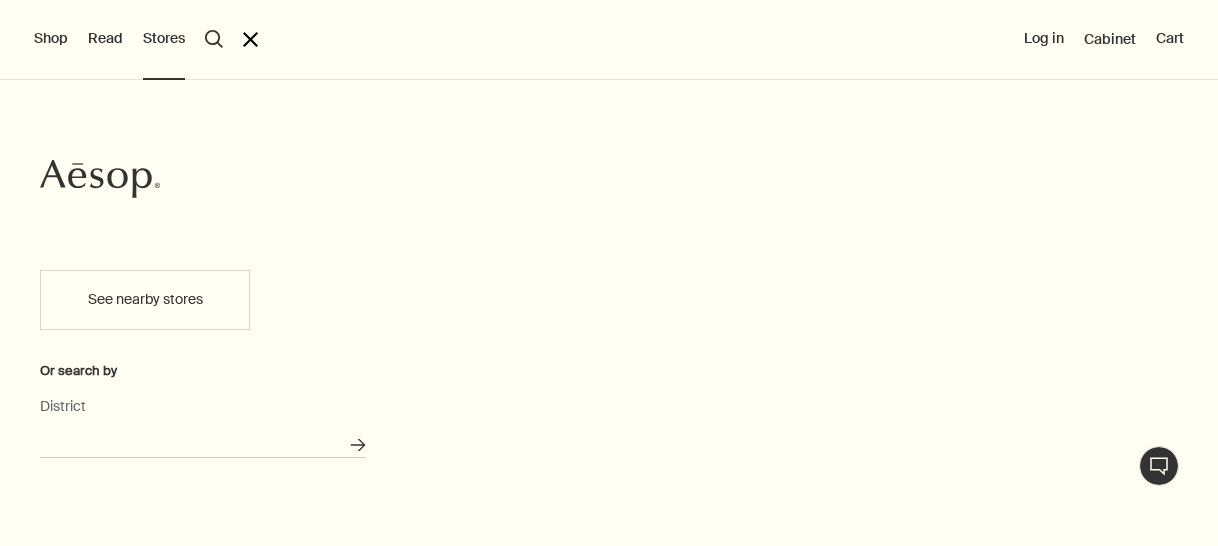 click on "District" at bounding box center (203, 442) 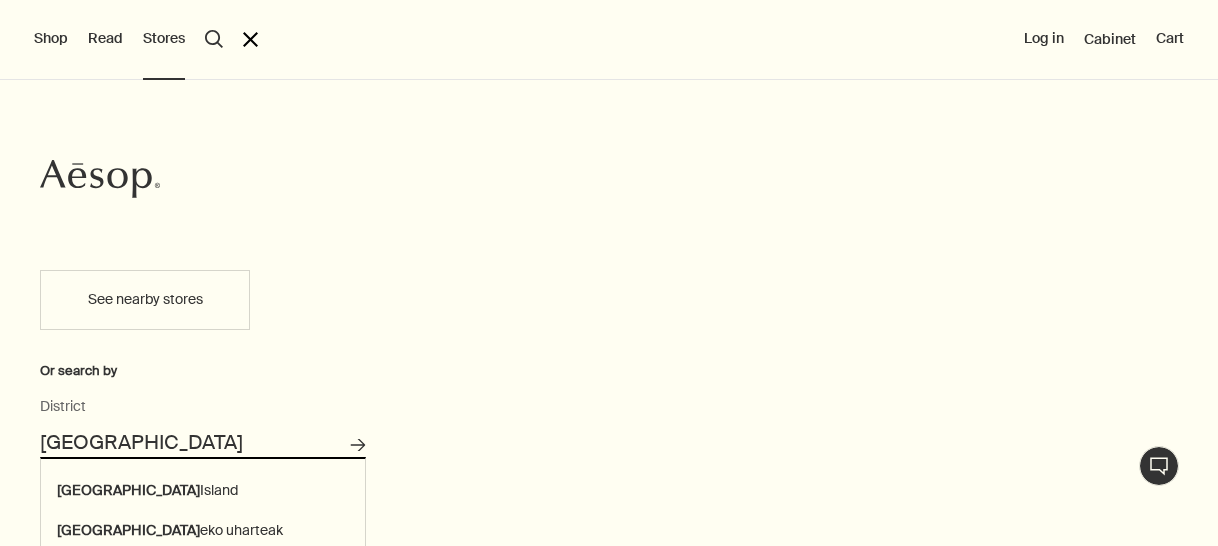 click on "Search for stores" at bounding box center (358, 445) 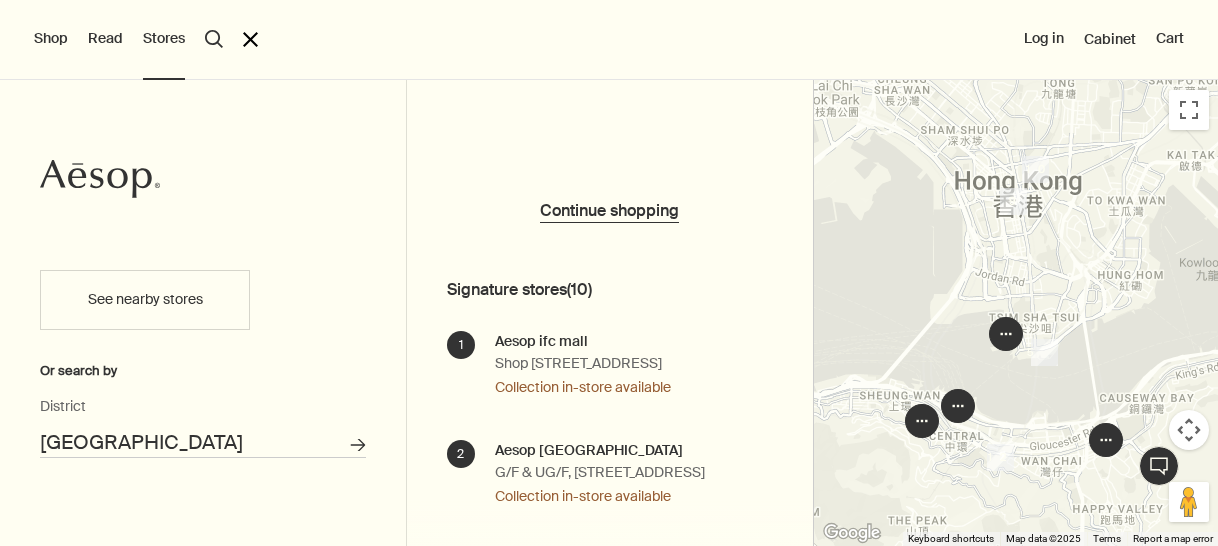 click on "Hong Kong Island" at bounding box center [203, 442] 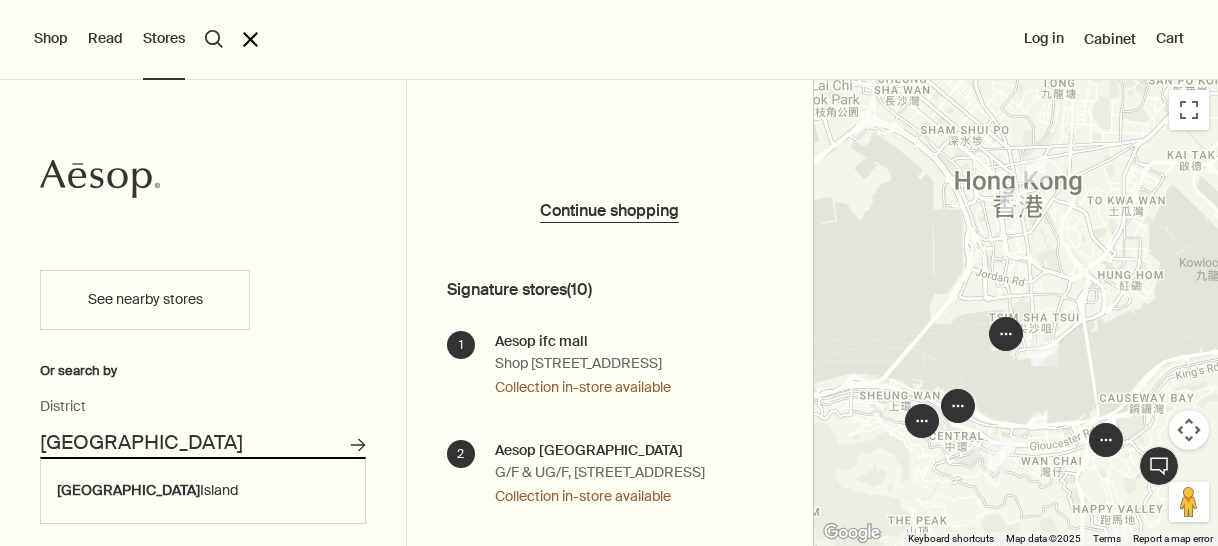 click on "Search for stores" at bounding box center (358, 445) 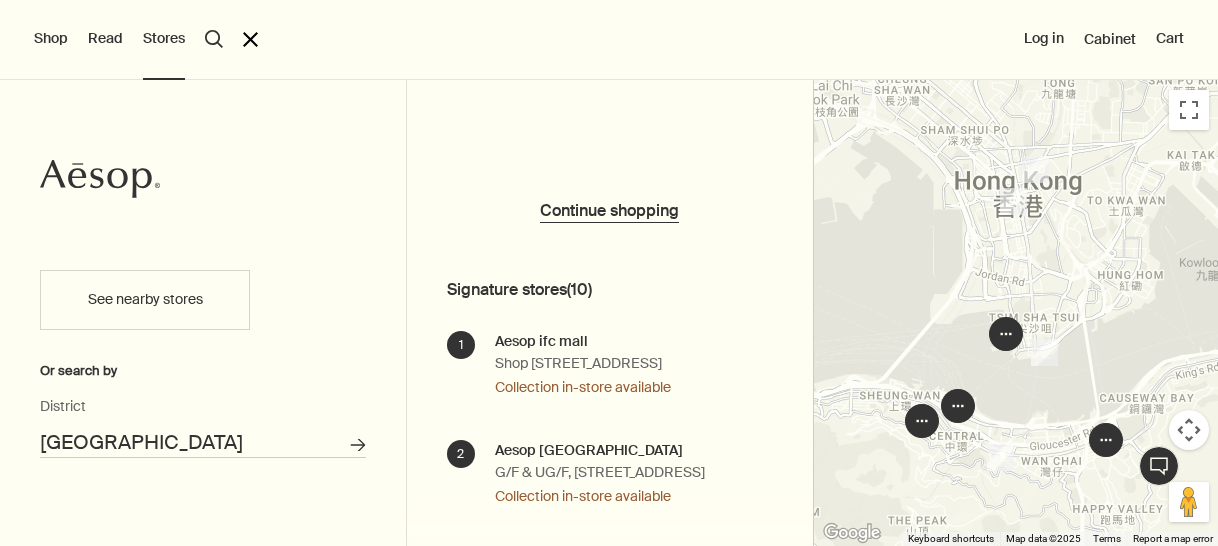 click on "Hong Kong Island" at bounding box center [203, 442] 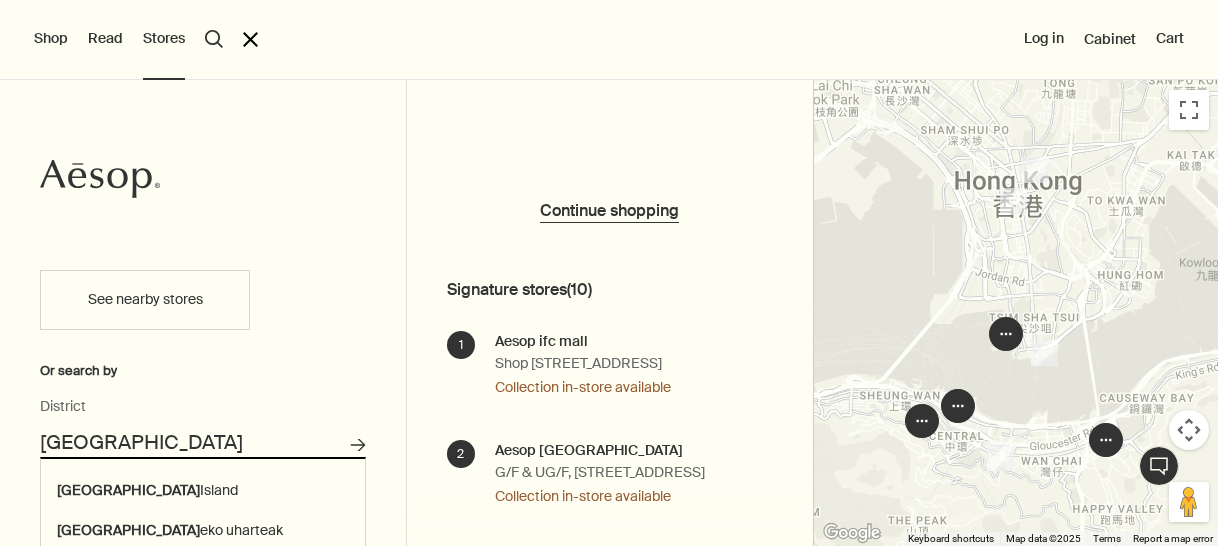 click on "Search for stores" at bounding box center [358, 445] 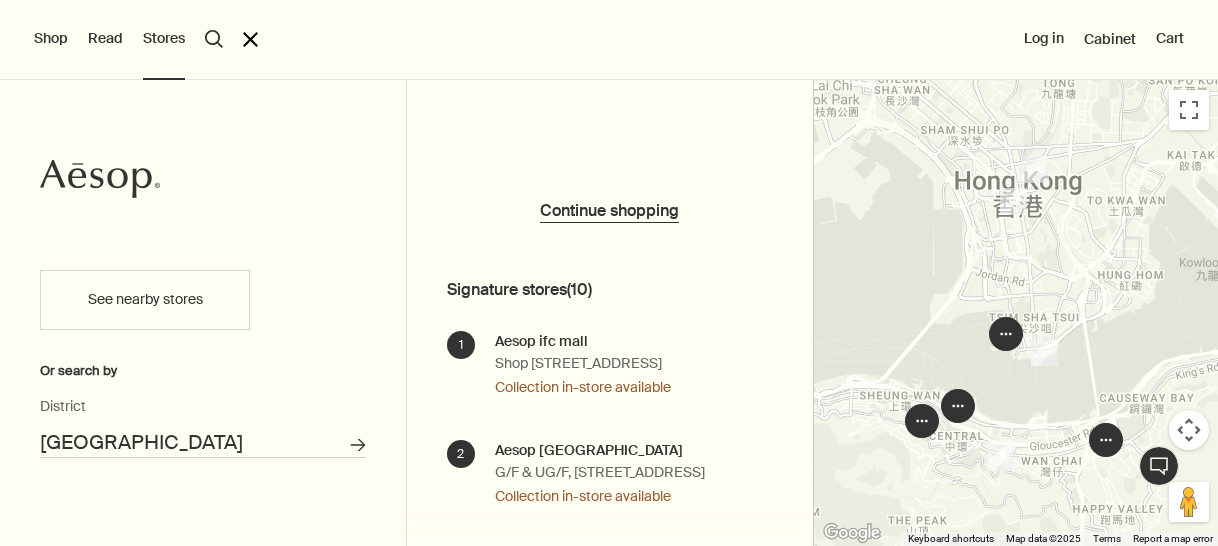 scroll, scrollTop: 100, scrollLeft: 0, axis: vertical 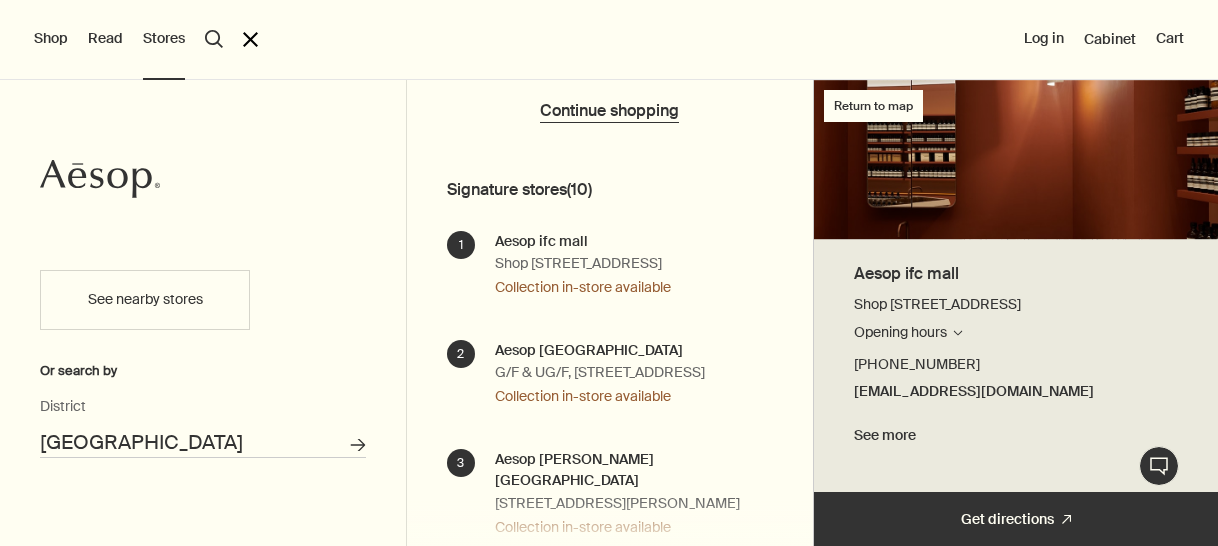 drag, startPoint x: 662, startPoint y: 282, endPoint x: 496, endPoint y: 265, distance: 166.86821 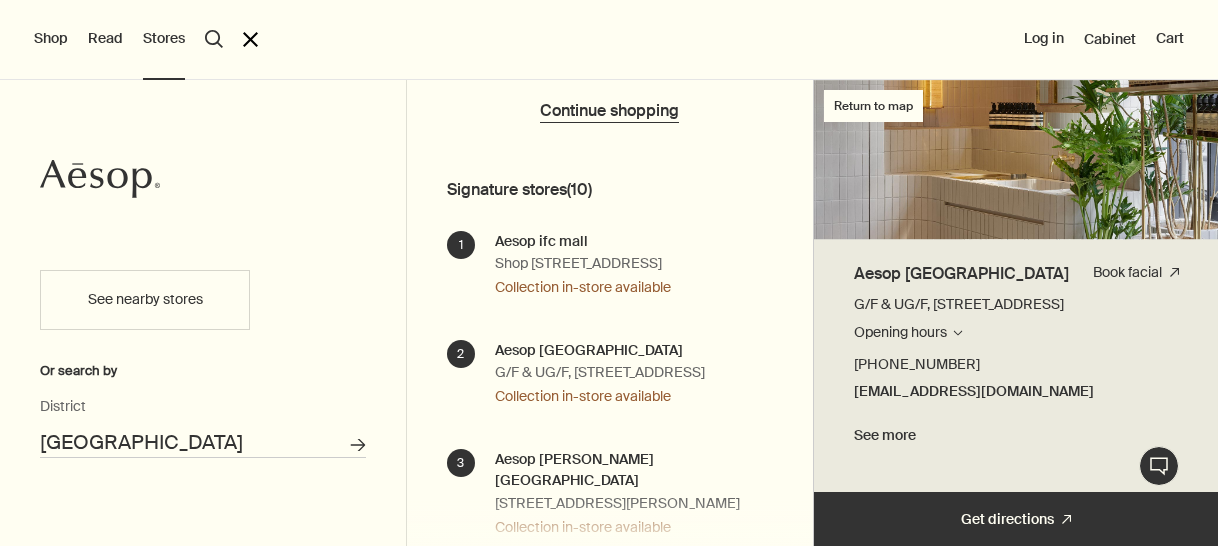 drag, startPoint x: 595, startPoint y: 413, endPoint x: 496, endPoint y: 393, distance: 101 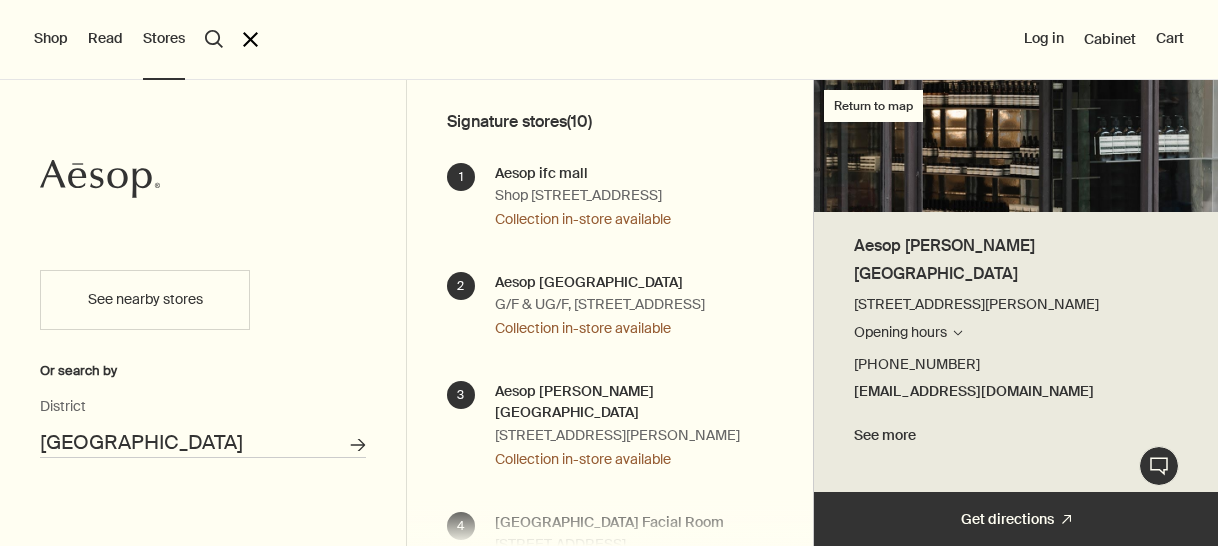 scroll, scrollTop: 200, scrollLeft: 0, axis: vertical 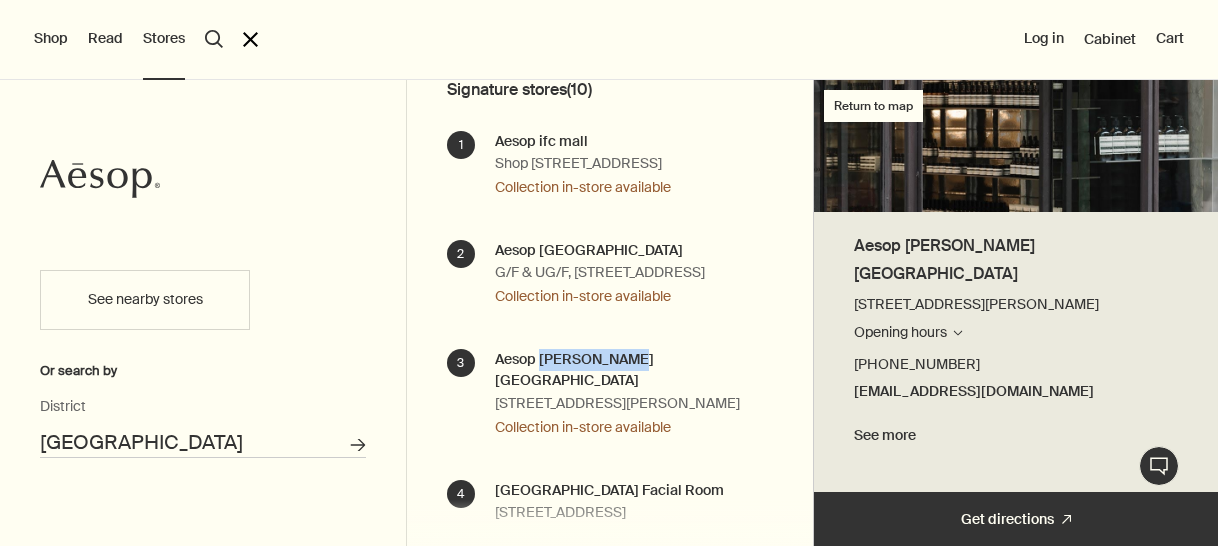 drag, startPoint x: 640, startPoint y: 405, endPoint x: 543, endPoint y: 407, distance: 97.020615 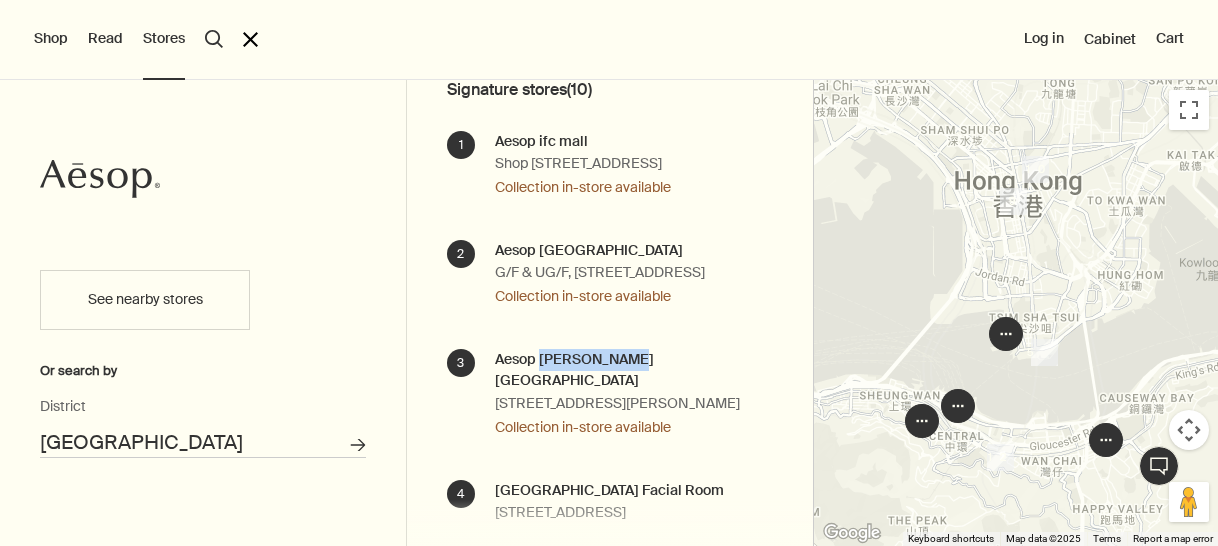 copy on "Gough Street" 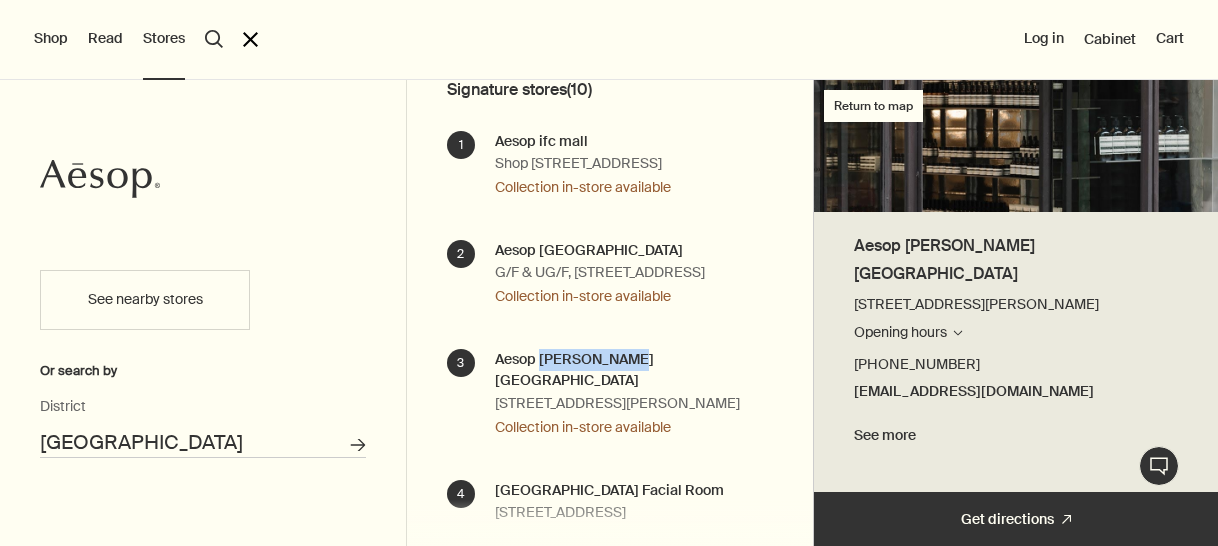 drag, startPoint x: 526, startPoint y: 445, endPoint x: 494, endPoint y: 424, distance: 38.27532 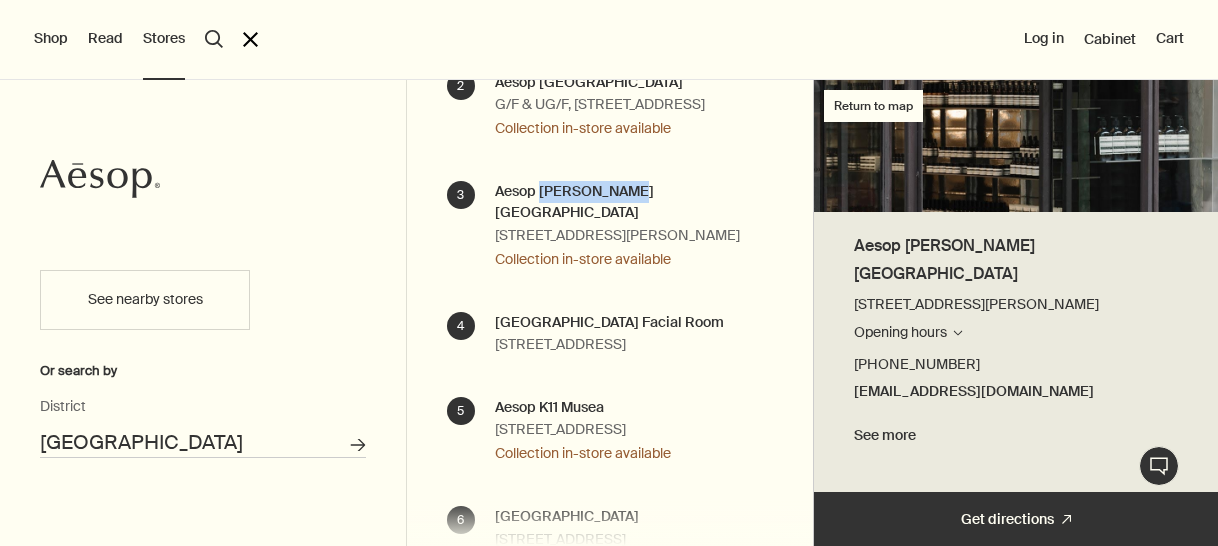 scroll, scrollTop: 400, scrollLeft: 0, axis: vertical 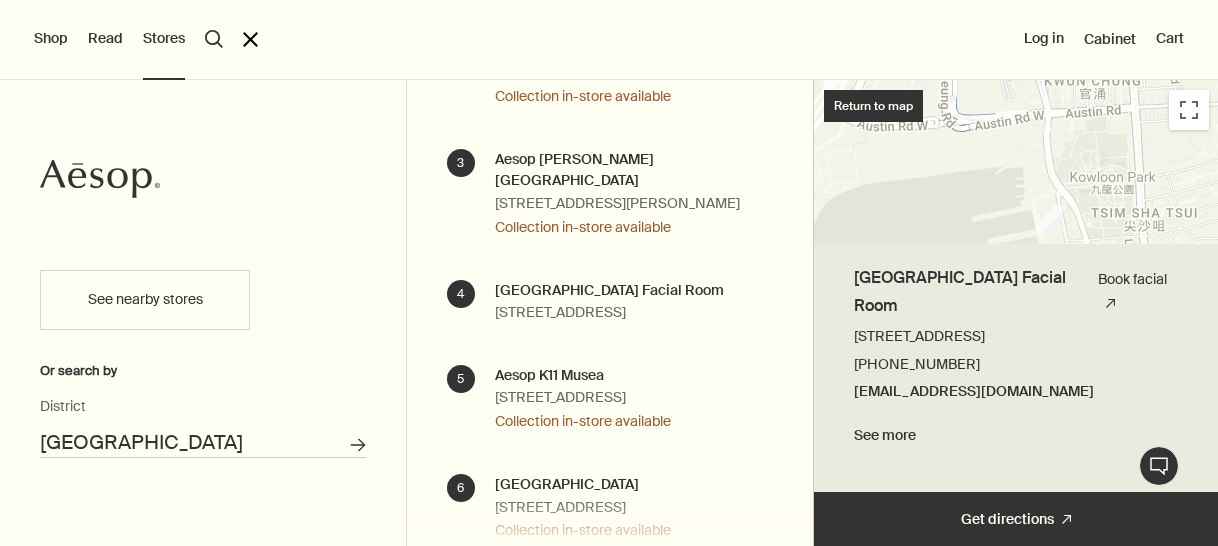 click on "Aesop Harbour City Facial Room" at bounding box center (609, 291) 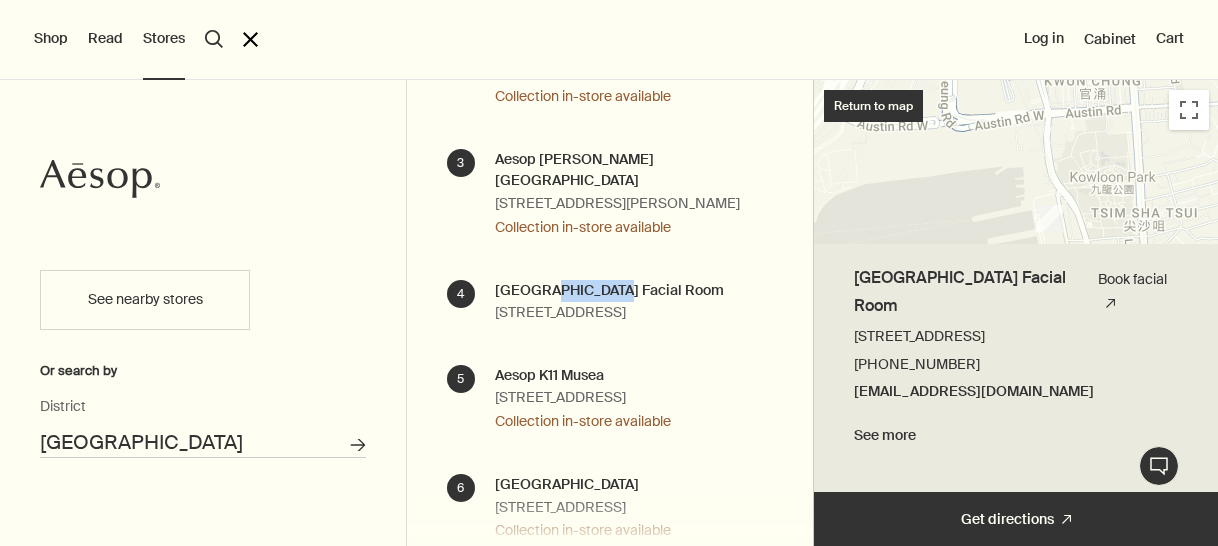 drag, startPoint x: 545, startPoint y: 328, endPoint x: 610, endPoint y: 328, distance: 65 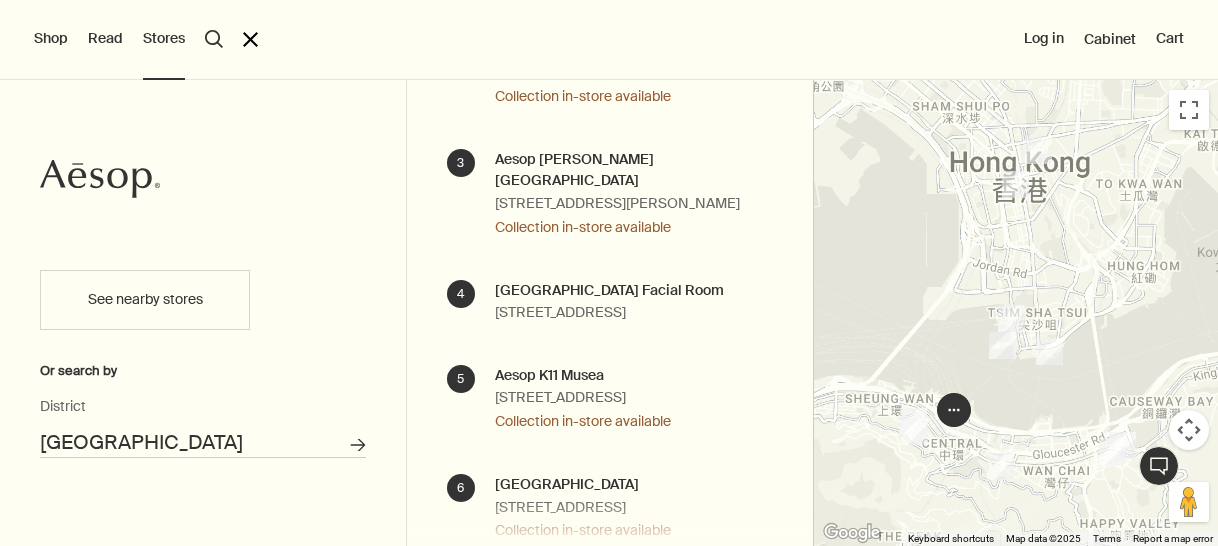 drag, startPoint x: 610, startPoint y: 328, endPoint x: 620, endPoint y: 337, distance: 13.453624 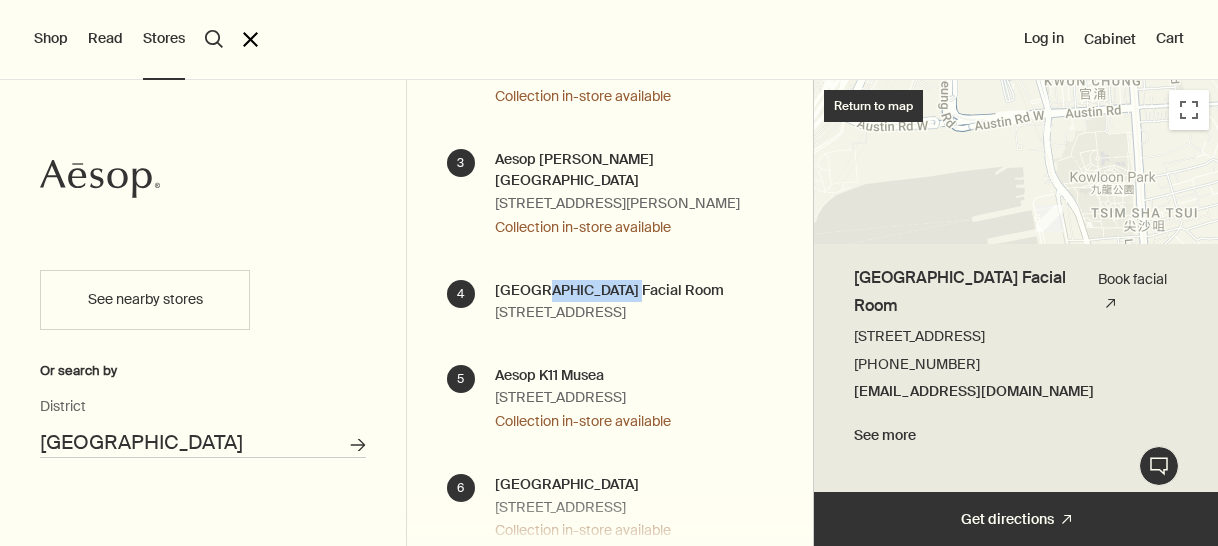 drag, startPoint x: 622, startPoint y: 331, endPoint x: 540, endPoint y: 333, distance: 82.02438 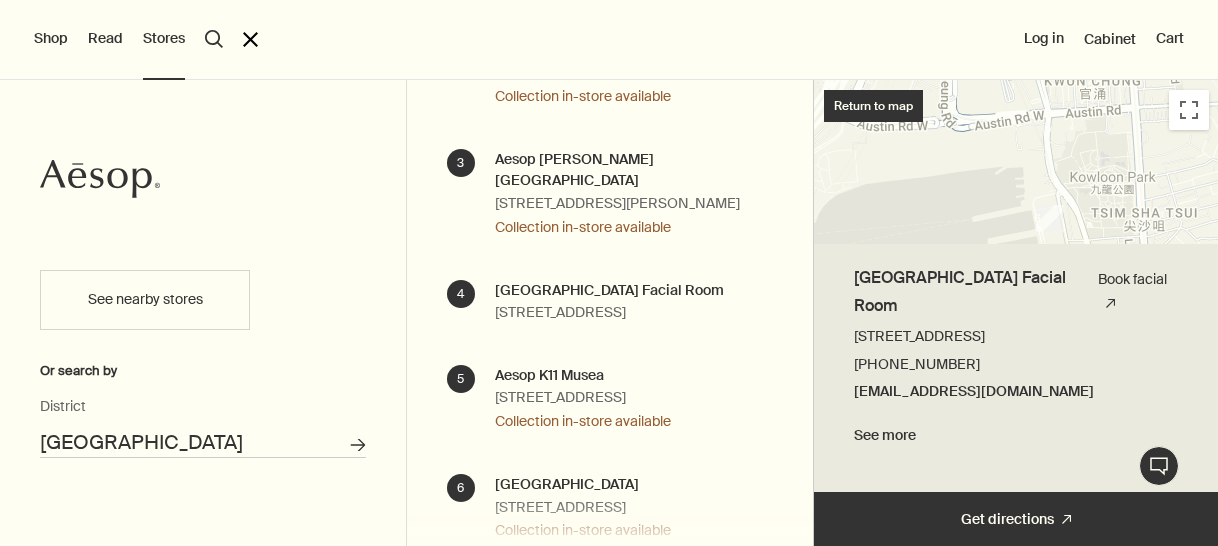 drag, startPoint x: 525, startPoint y: 396, endPoint x: 494, endPoint y: 359, distance: 48.270073 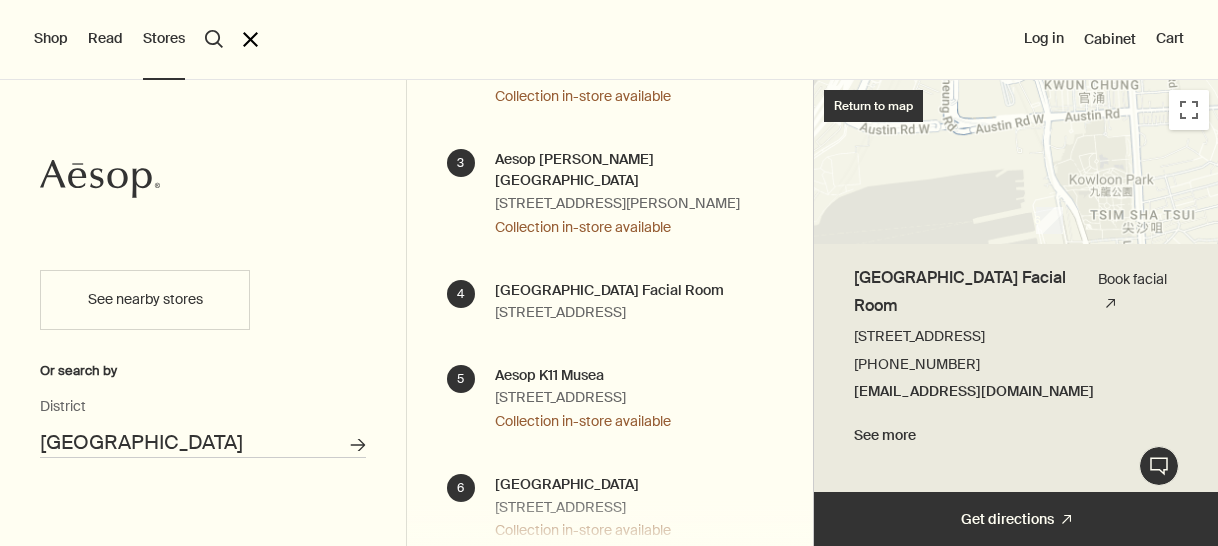 copy on "1415 Room, World Commerce Centre, Harbour City, 7-11 Canton Road, Tsim Sha Tsui," 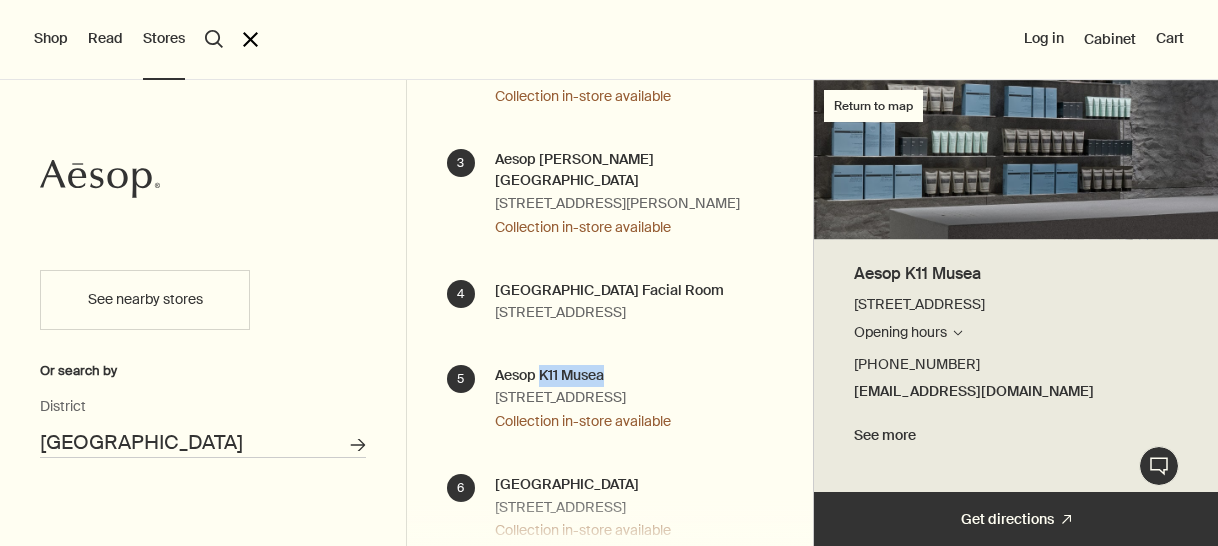 drag, startPoint x: 596, startPoint y: 463, endPoint x: 542, endPoint y: 462, distance: 54.00926 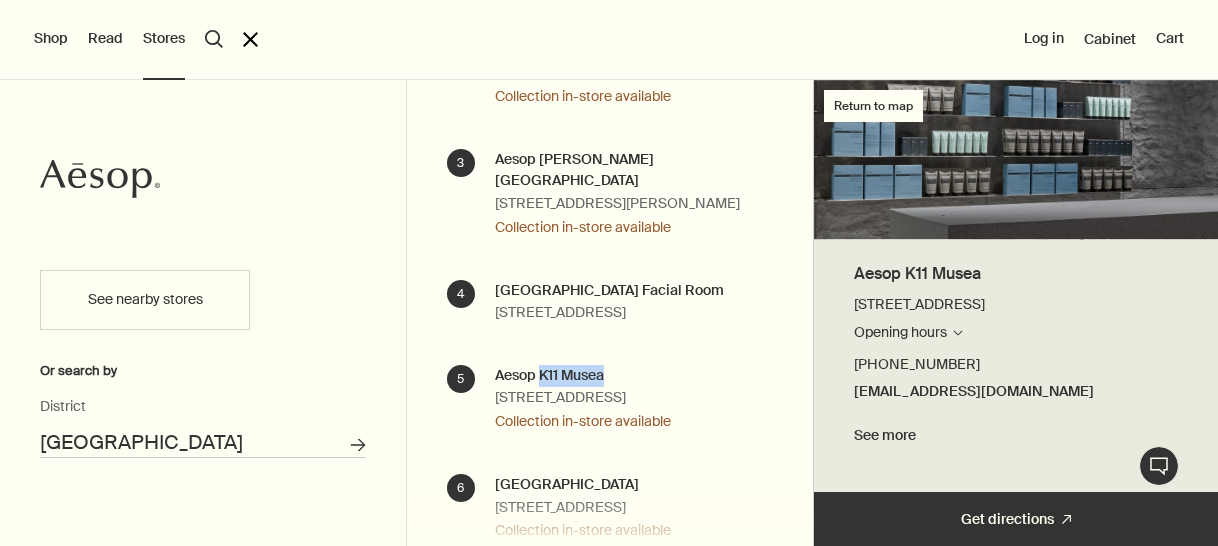 scroll, scrollTop: 500, scrollLeft: 0, axis: vertical 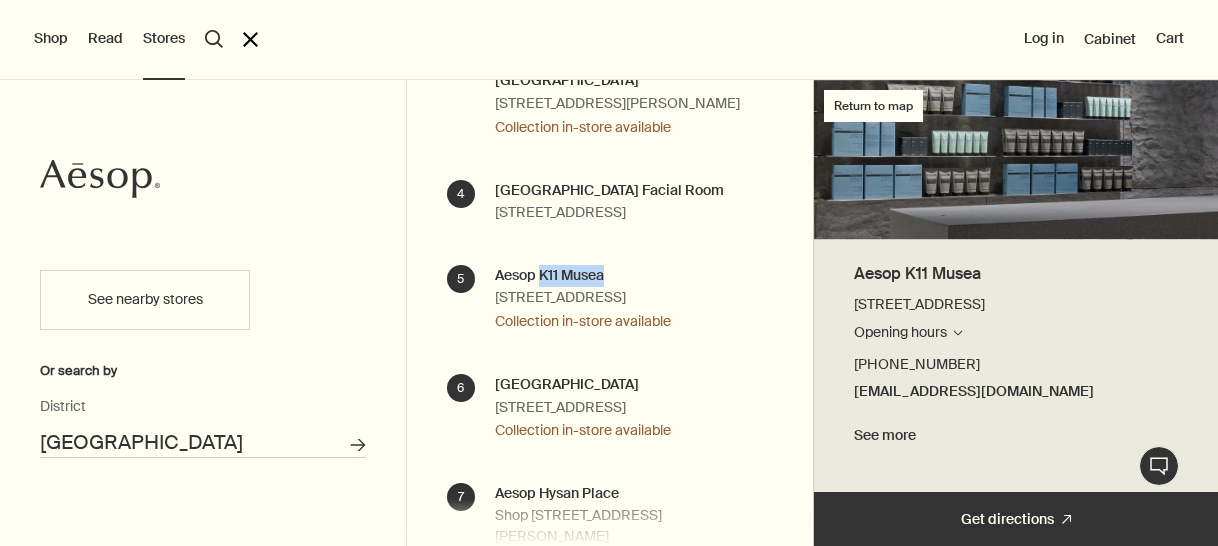 drag, startPoint x: 490, startPoint y: 377, endPoint x: 622, endPoint y: 412, distance: 136.56134 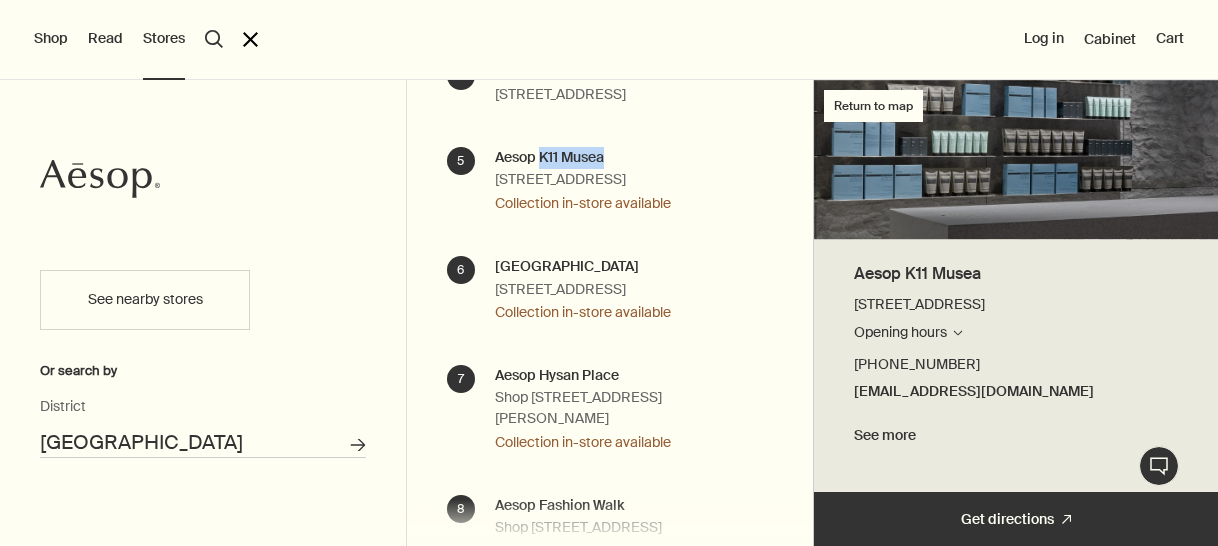 scroll, scrollTop: 700, scrollLeft: 0, axis: vertical 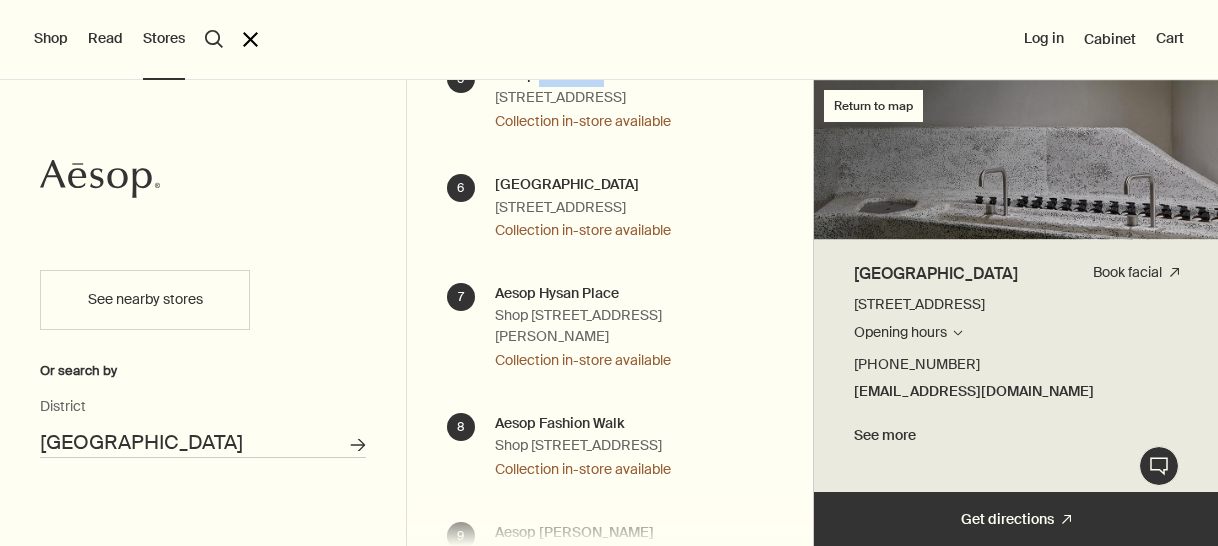 drag, startPoint x: 496, startPoint y: 331, endPoint x: 668, endPoint y: 359, distance: 174.26416 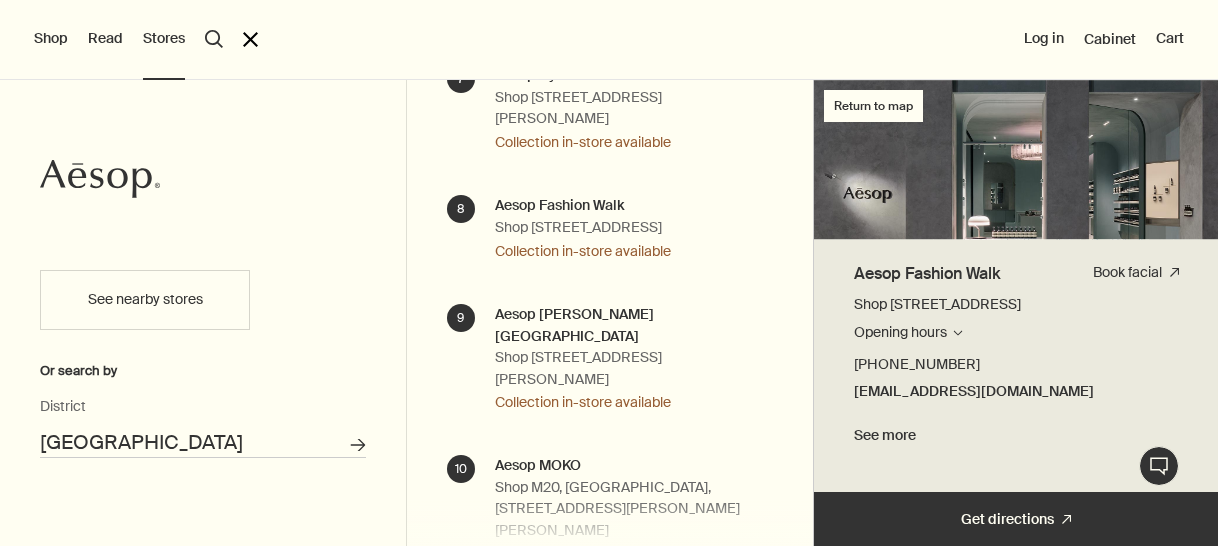 scroll, scrollTop: 900, scrollLeft: 0, axis: vertical 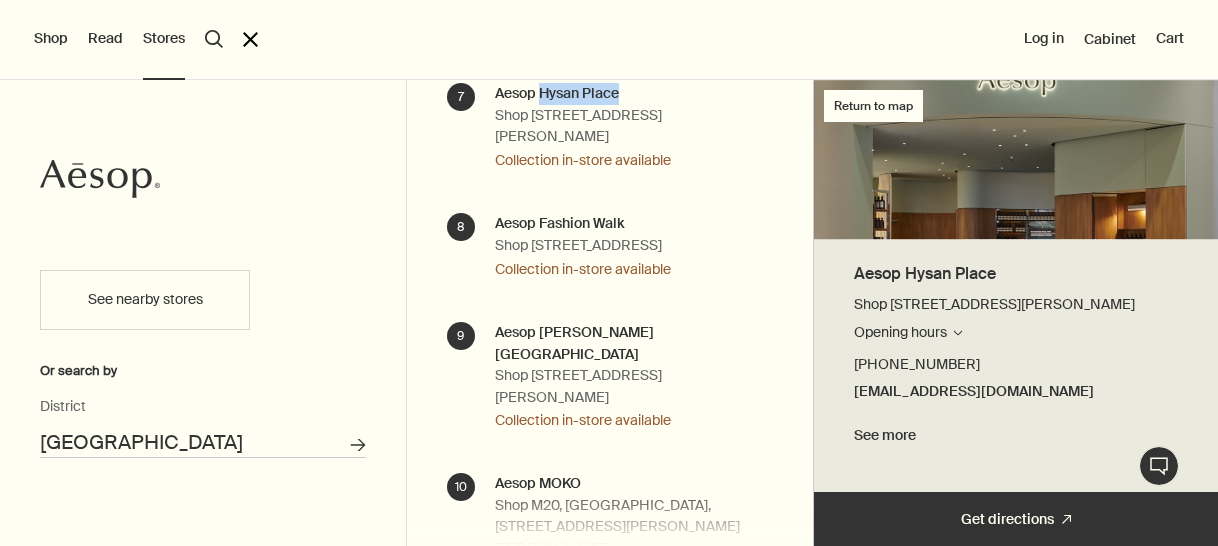 drag, startPoint x: 635, startPoint y: 259, endPoint x: 542, endPoint y: 265, distance: 93.193344 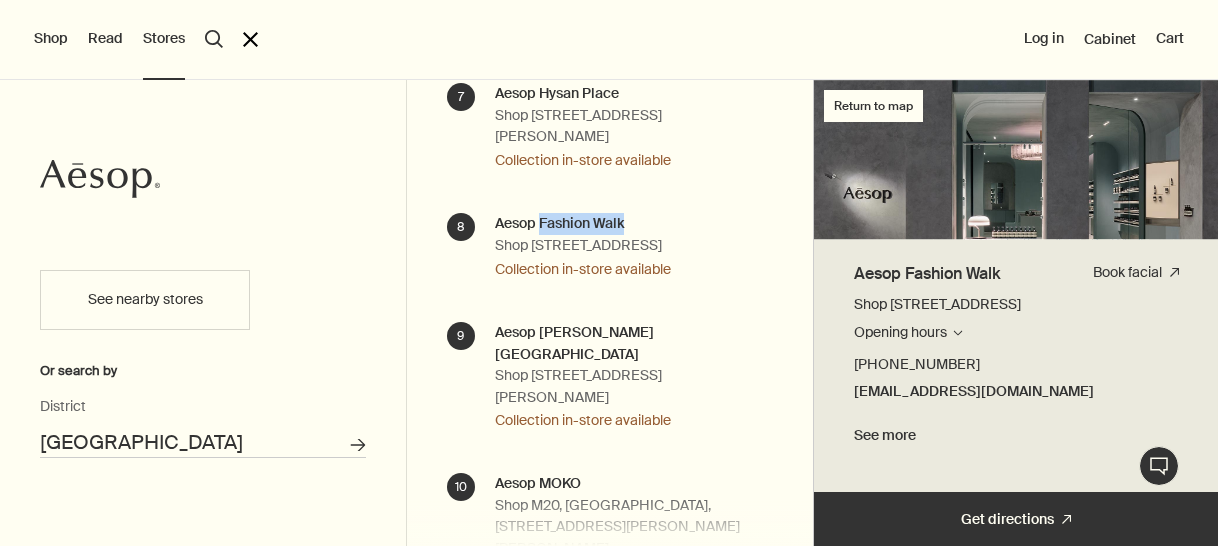 drag, startPoint x: 625, startPoint y: 412, endPoint x: 542, endPoint y: 413, distance: 83.00603 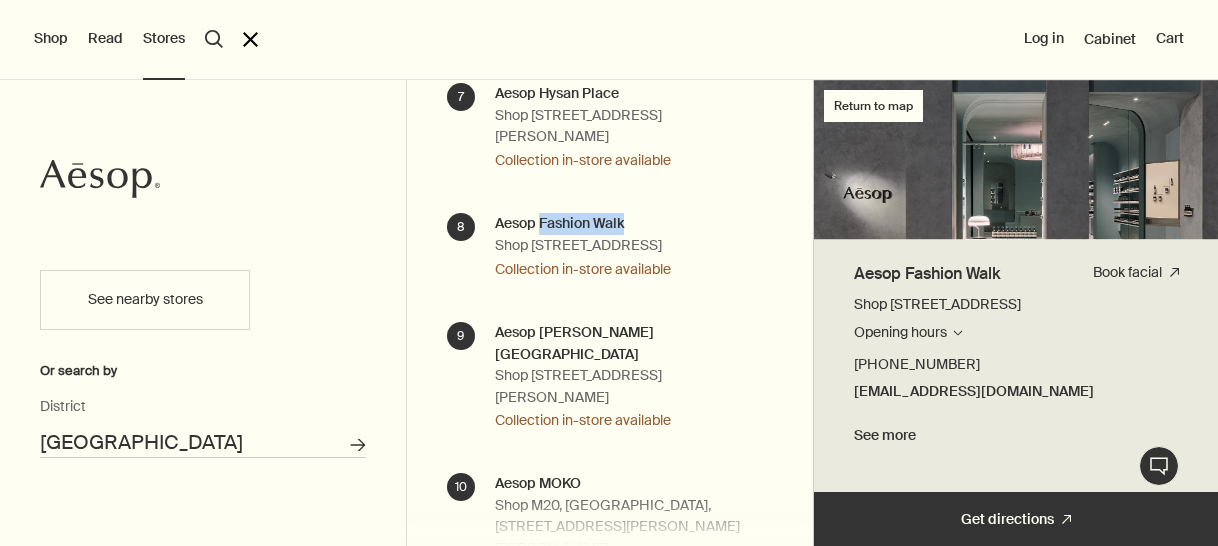 drag, startPoint x: 490, startPoint y: 436, endPoint x: 675, endPoint y: 465, distance: 187.25919 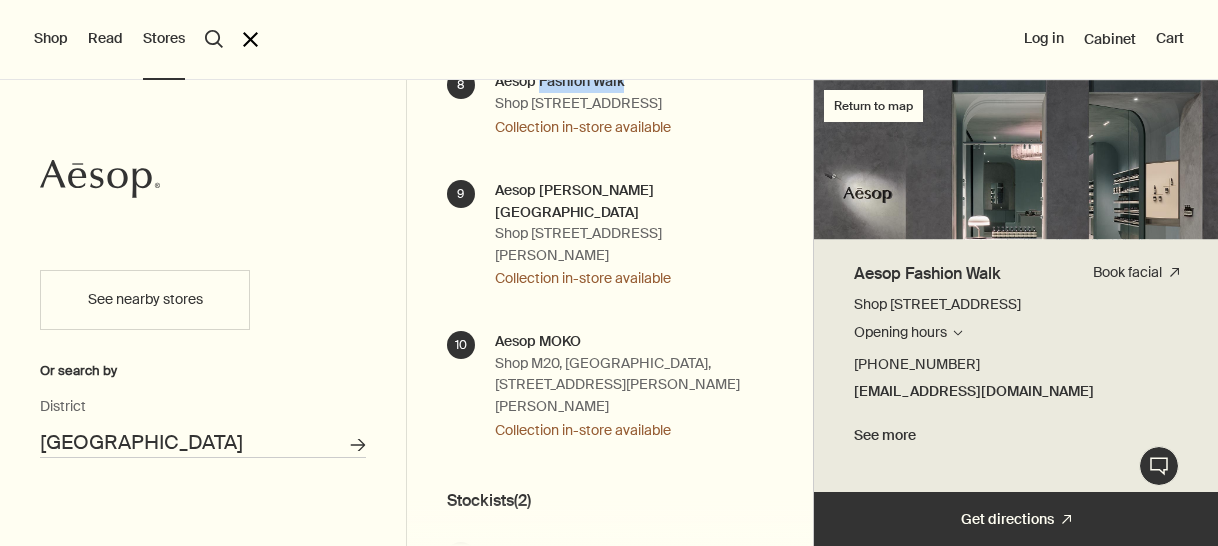 scroll, scrollTop: 1023, scrollLeft: 0, axis: vertical 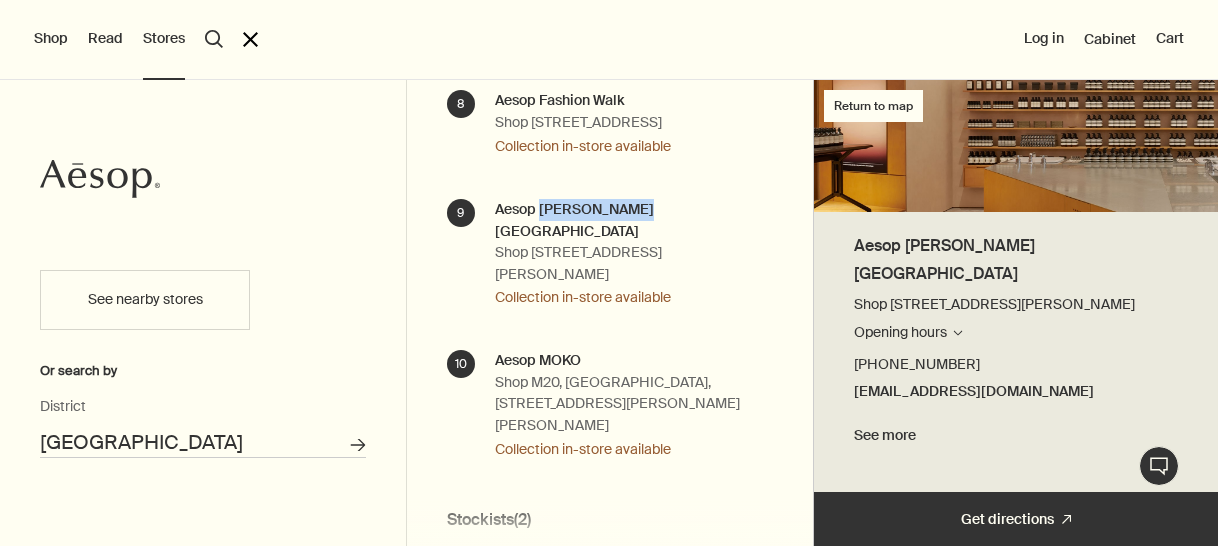 drag, startPoint x: 643, startPoint y: 442, endPoint x: 538, endPoint y: 442, distance: 105 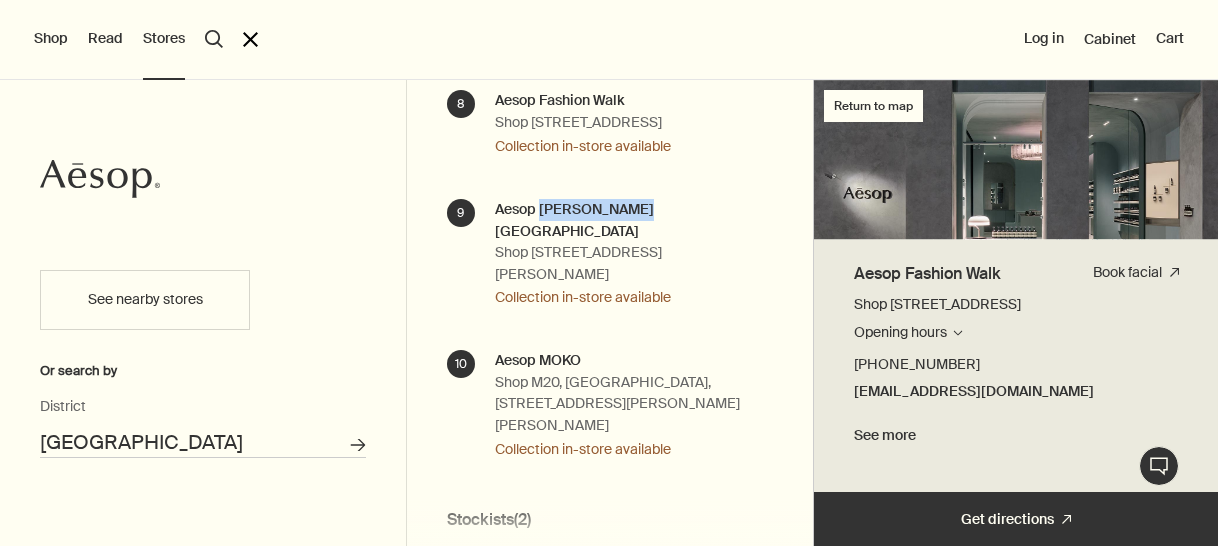 scroll, scrollTop: 1123, scrollLeft: 0, axis: vertical 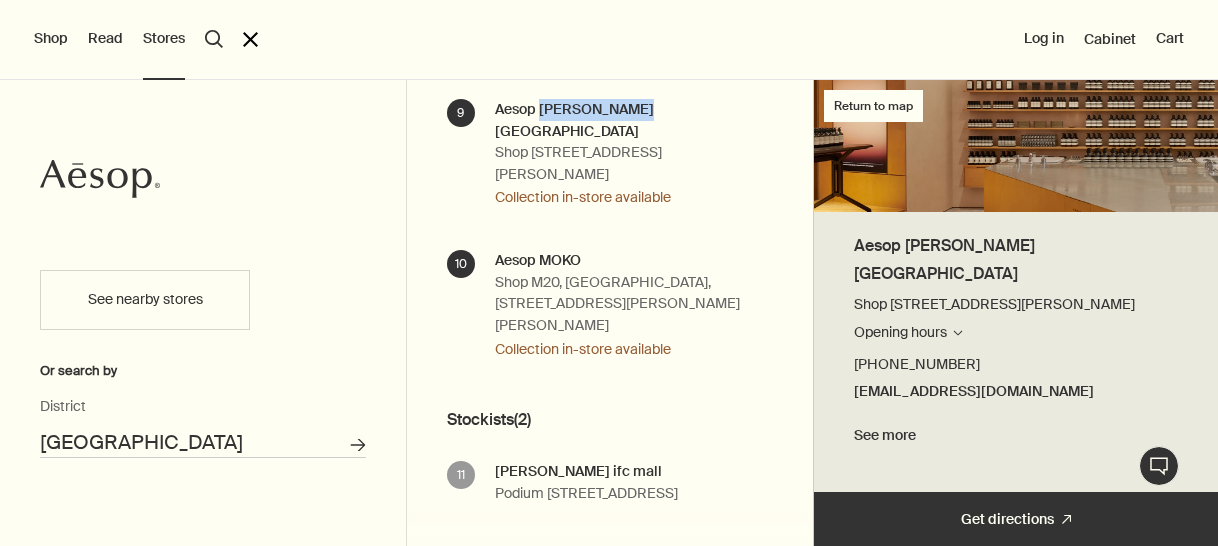 drag, startPoint x: 496, startPoint y: 363, endPoint x: 654, endPoint y: 391, distance: 160.46184 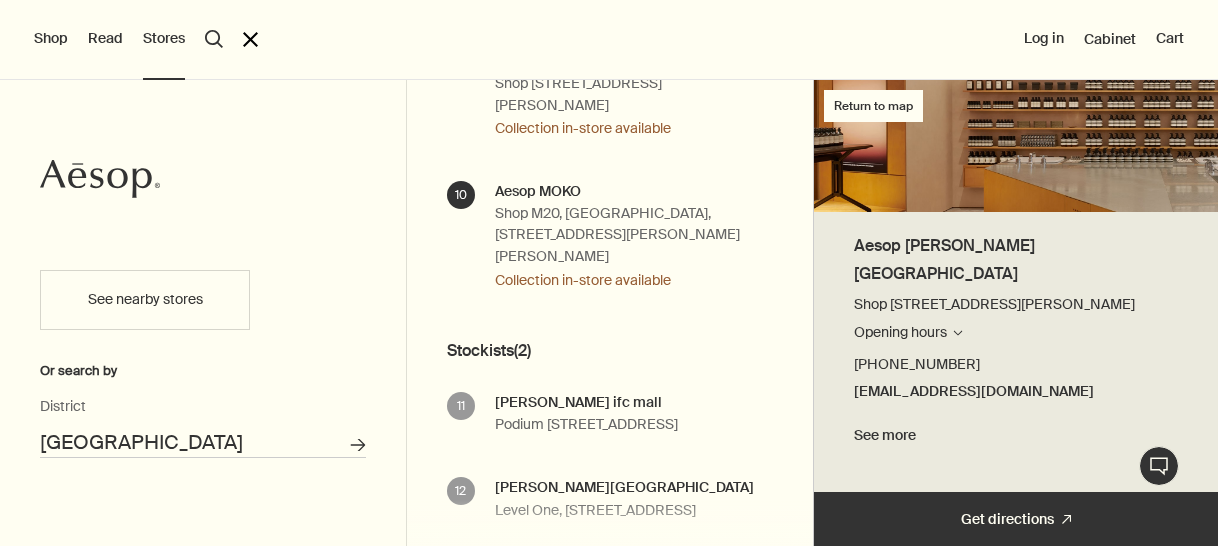 scroll, scrollTop: 1223, scrollLeft: 0, axis: vertical 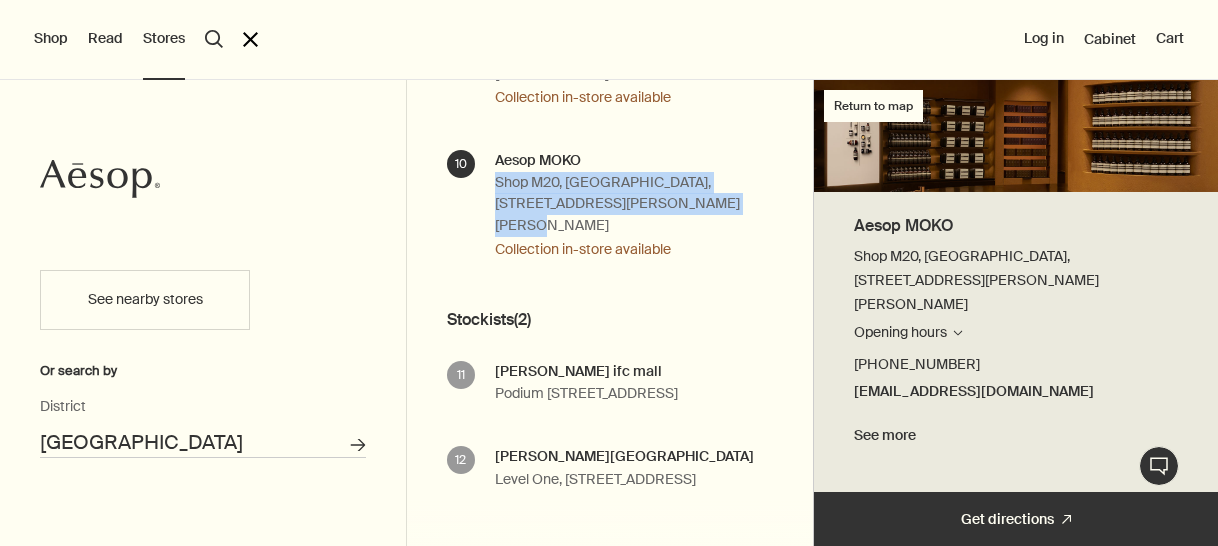 drag, startPoint x: 496, startPoint y: 415, endPoint x: 685, endPoint y: 443, distance: 191.06282 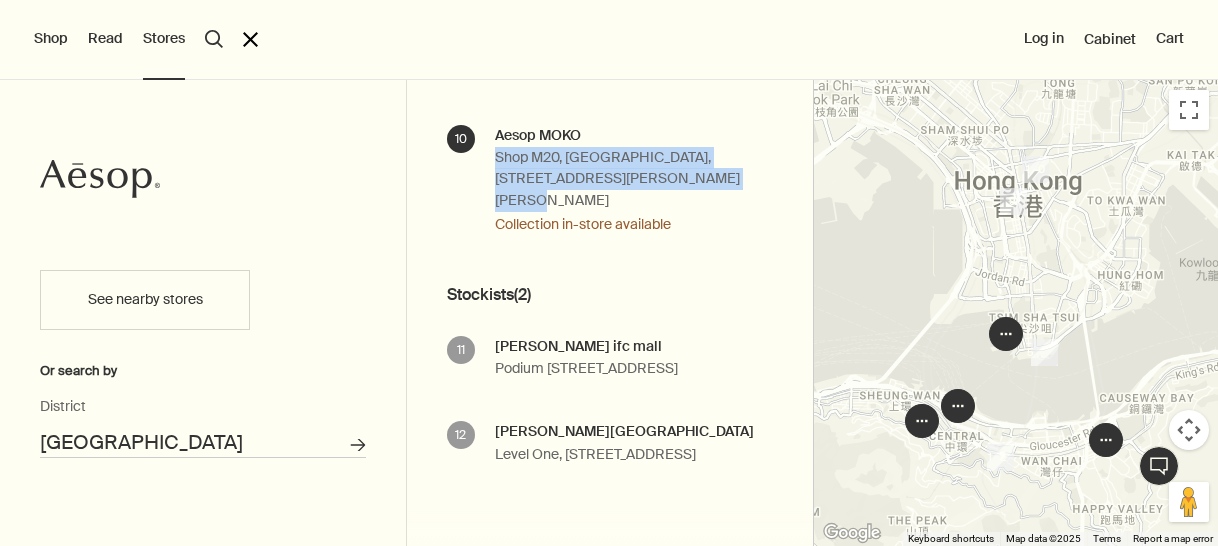 scroll, scrollTop: 1523, scrollLeft: 0, axis: vertical 